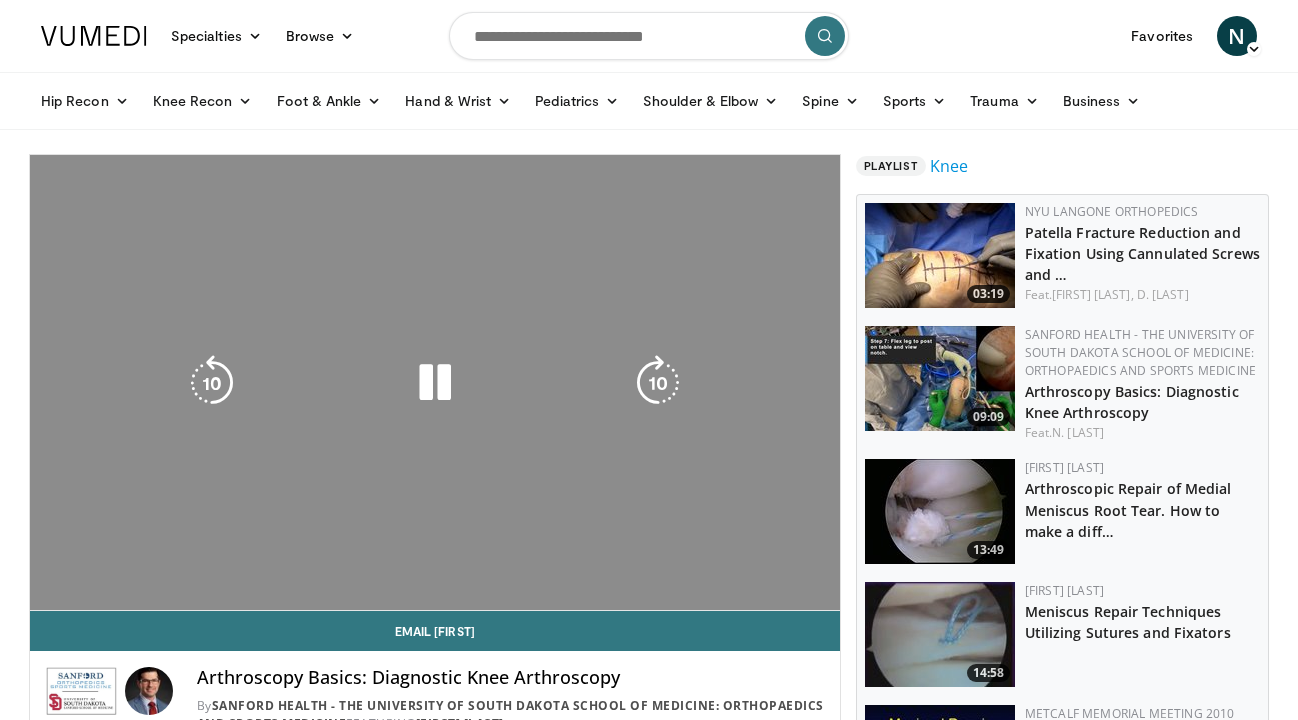 scroll, scrollTop: 0, scrollLeft: 0, axis: both 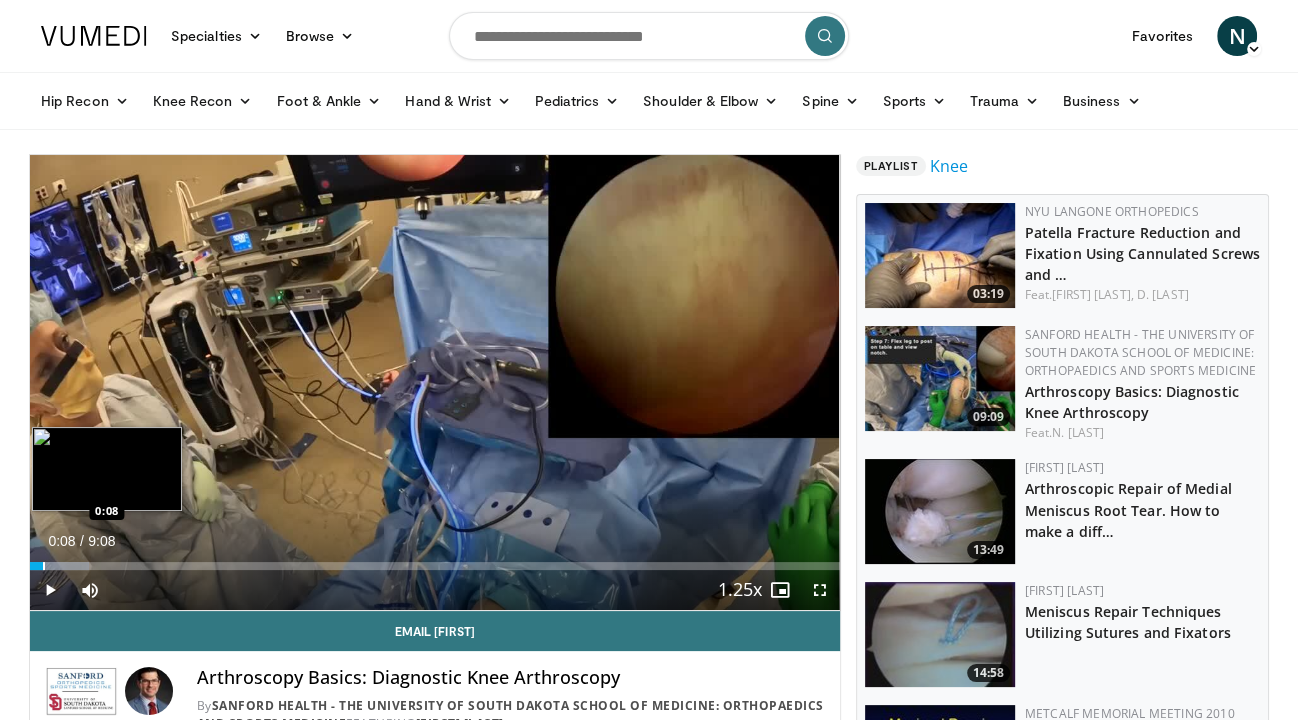 click at bounding box center [44, 566] 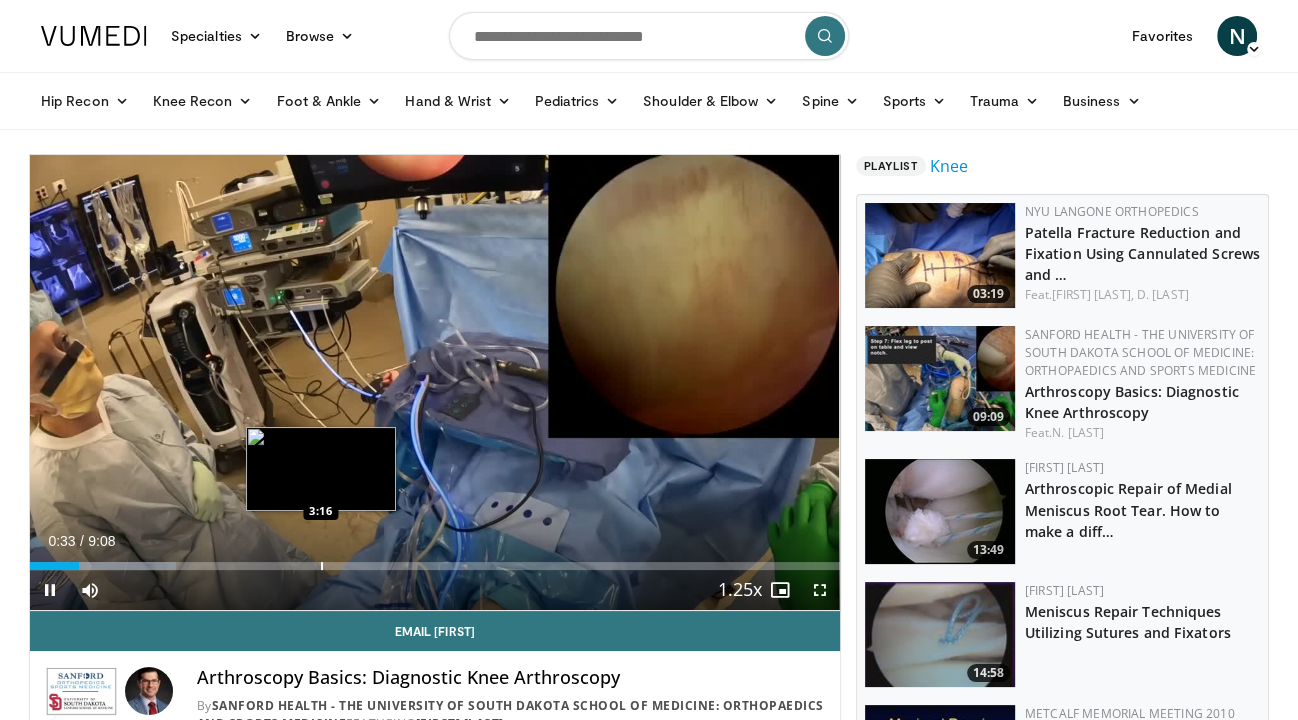 scroll, scrollTop: 27, scrollLeft: 0, axis: vertical 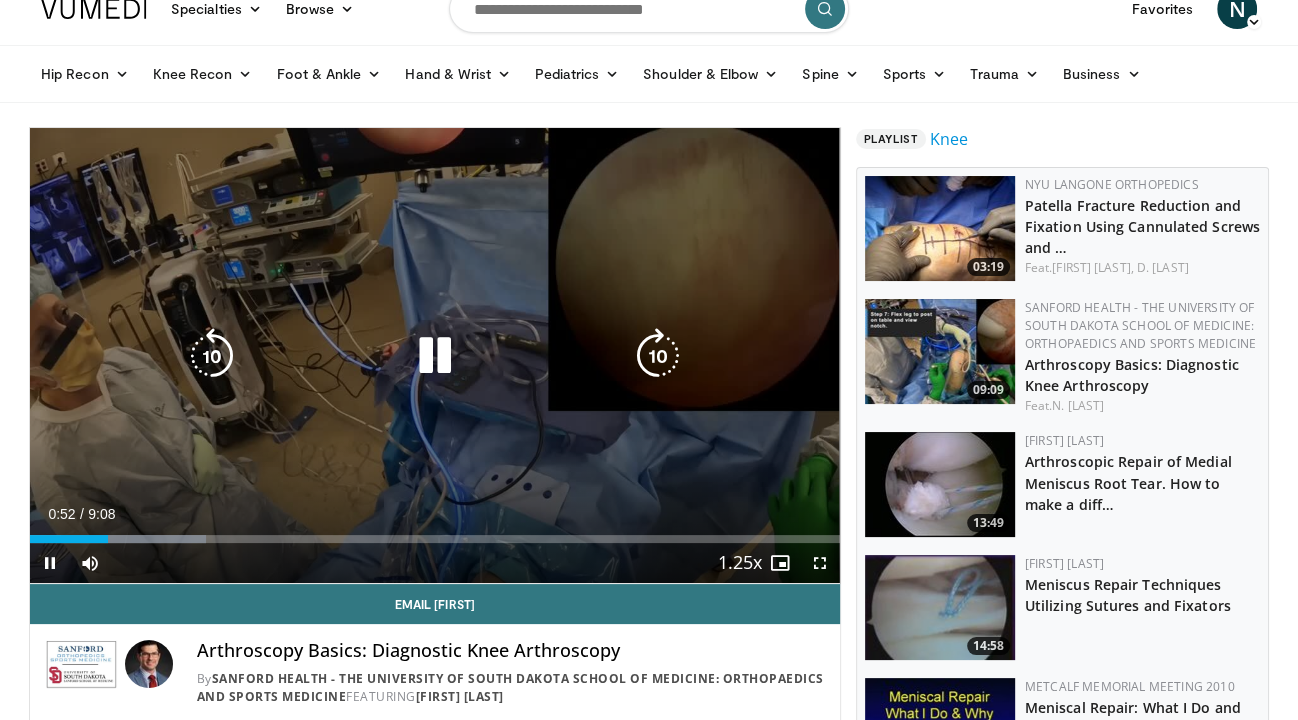 click at bounding box center [435, 356] 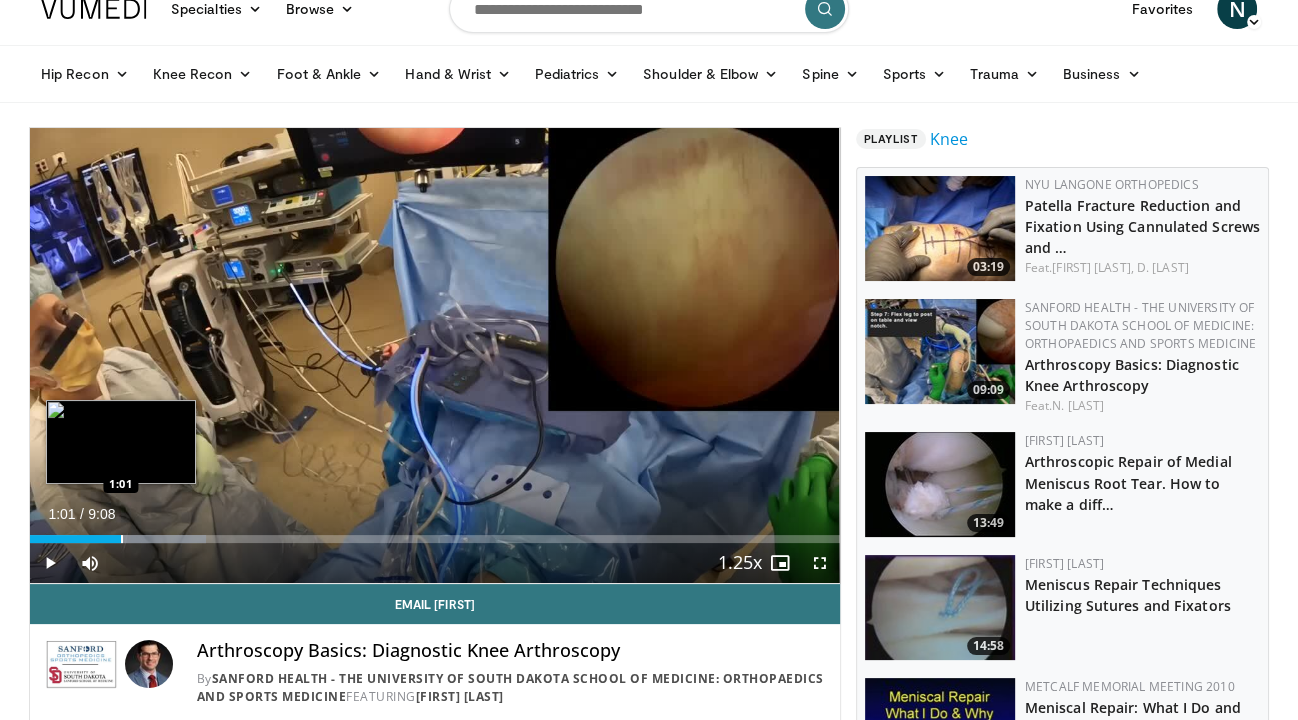 click at bounding box center [122, 539] 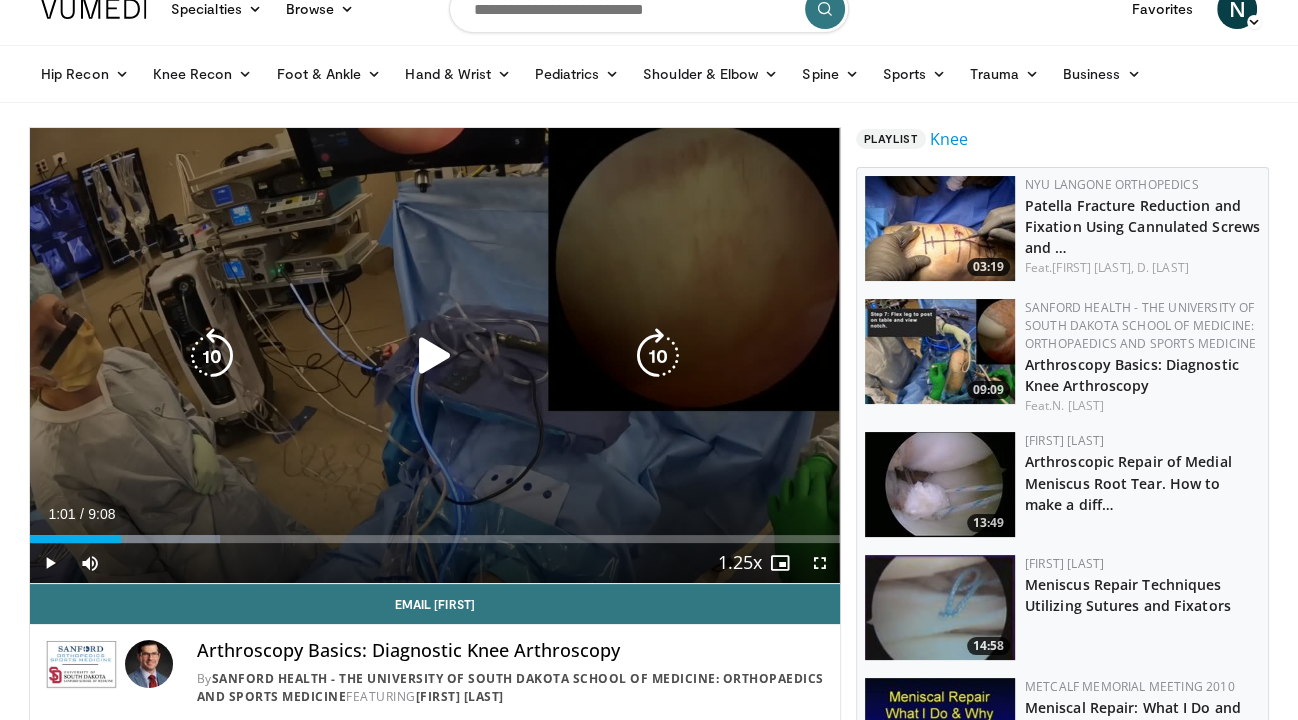 click at bounding box center [435, 356] 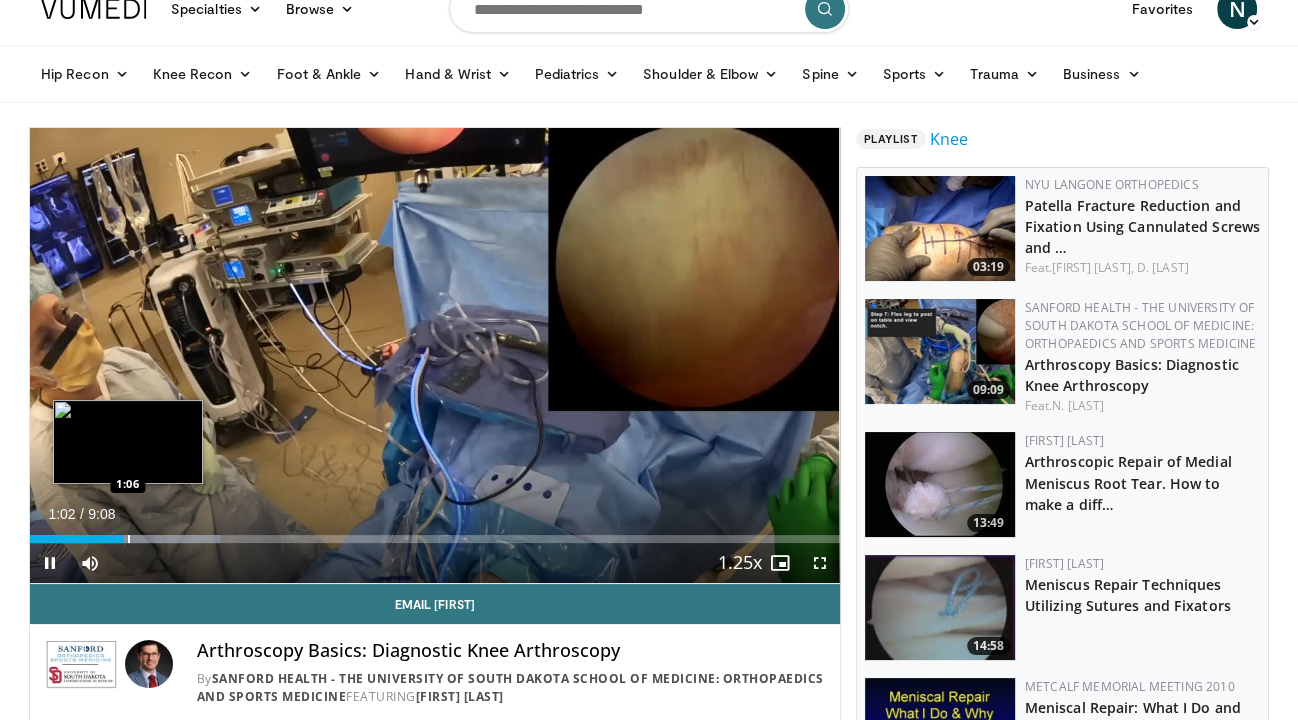 click at bounding box center (129, 539) 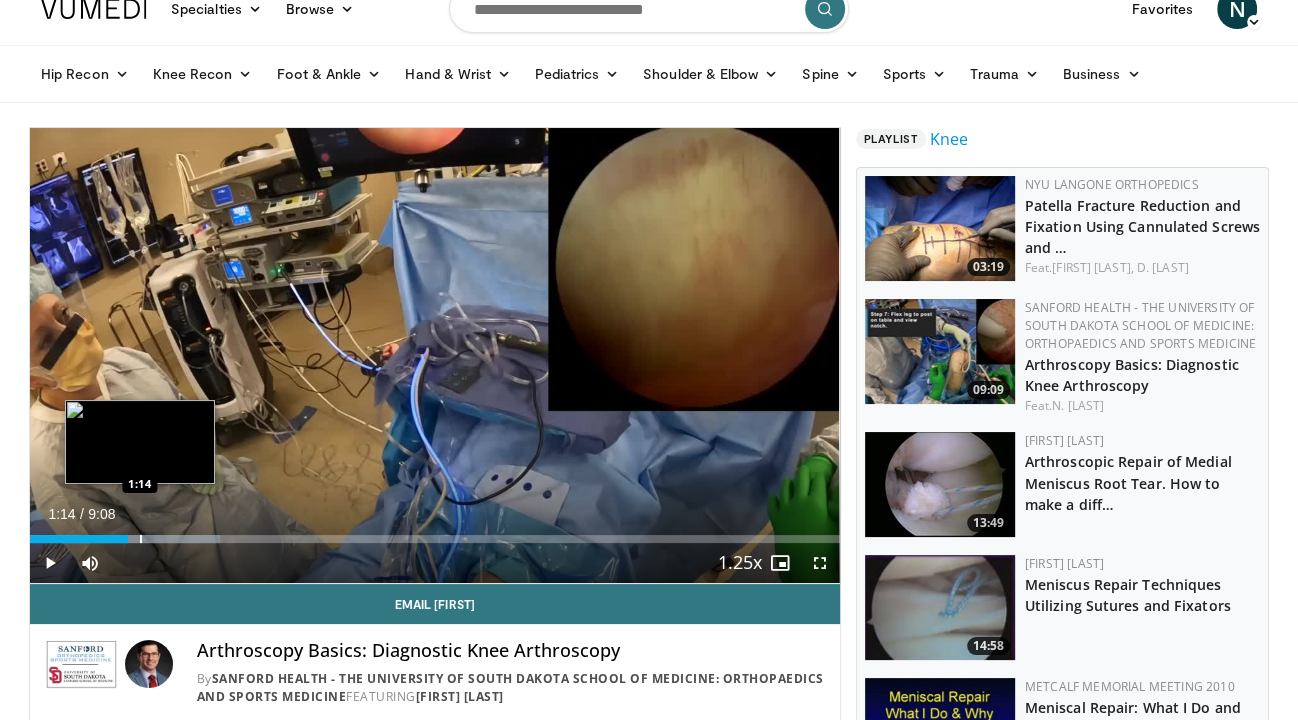 click on "Loaded :  23.51% 1:14 1:14" at bounding box center (435, 533) 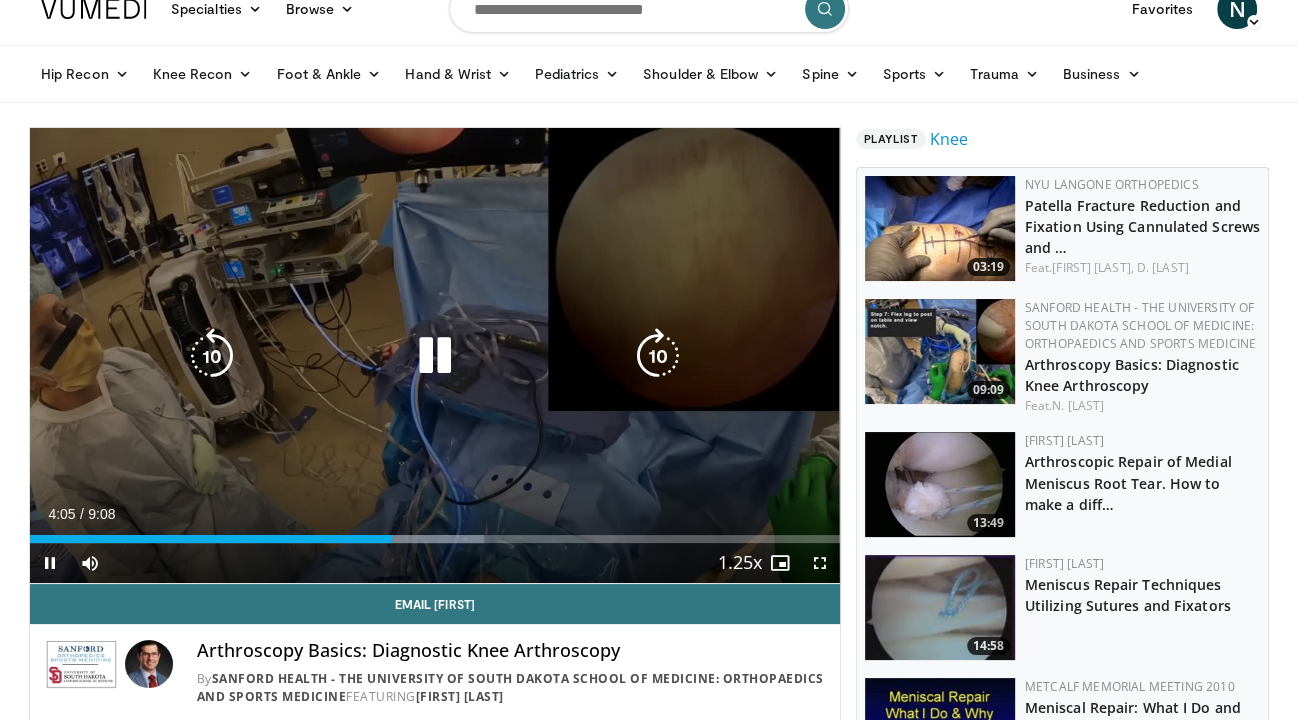 click on "10 seconds
Tap to unmute" at bounding box center (435, 355) 